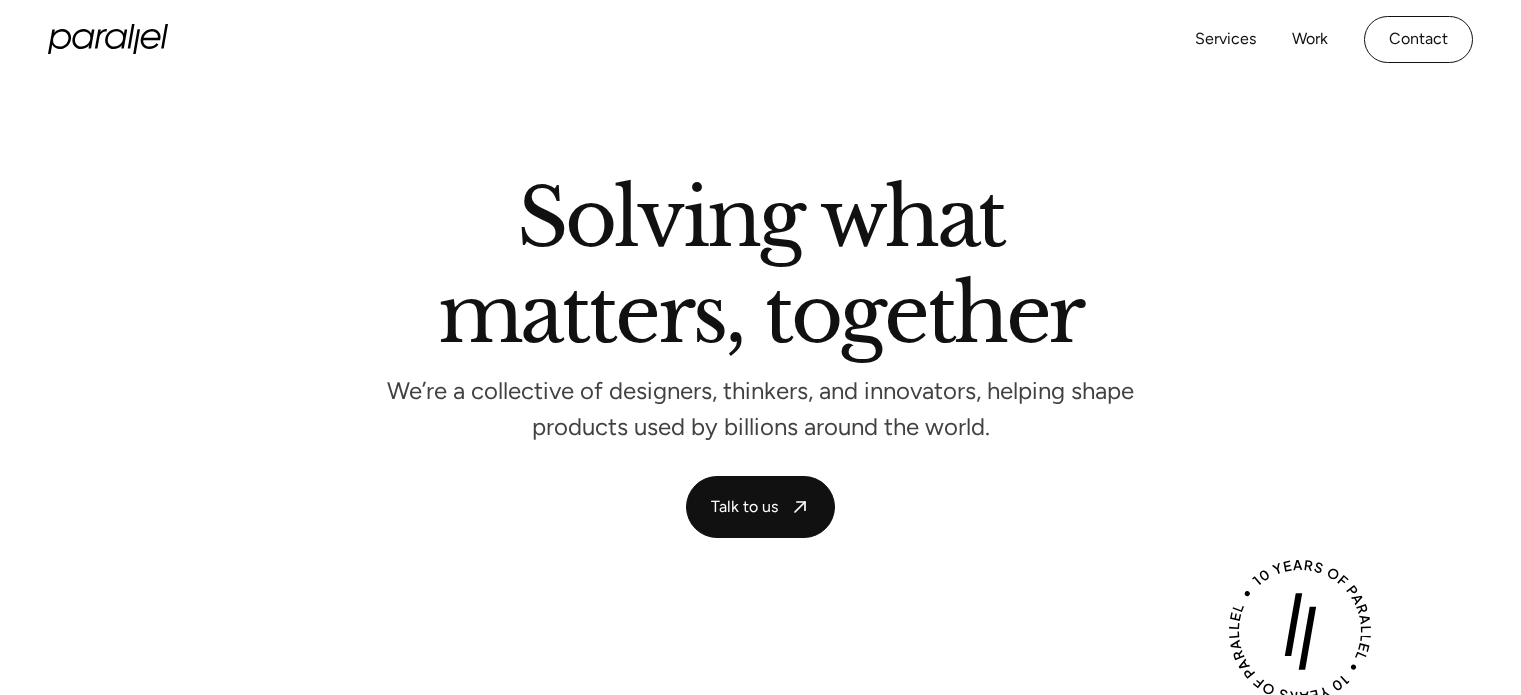 scroll, scrollTop: 0, scrollLeft: 0, axis: both 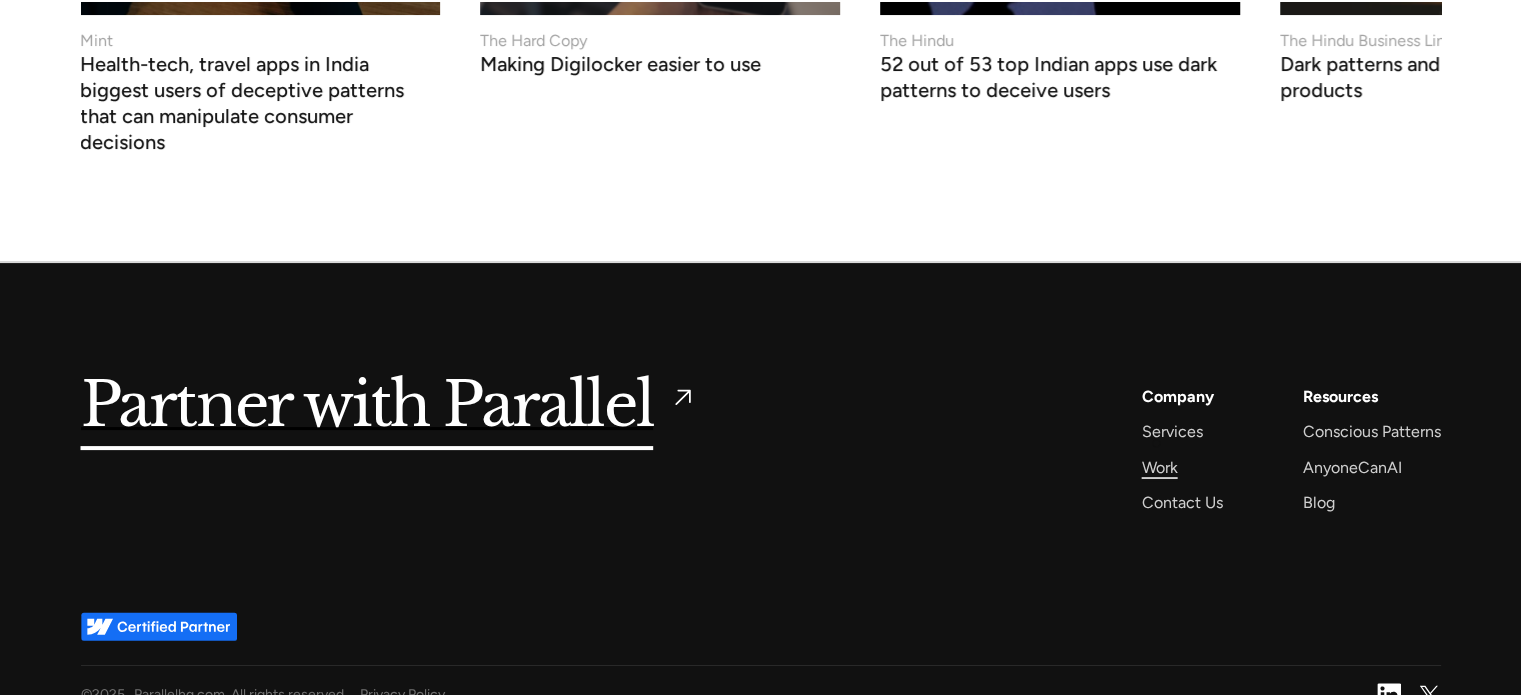 click on "Work" at bounding box center (1160, 467) 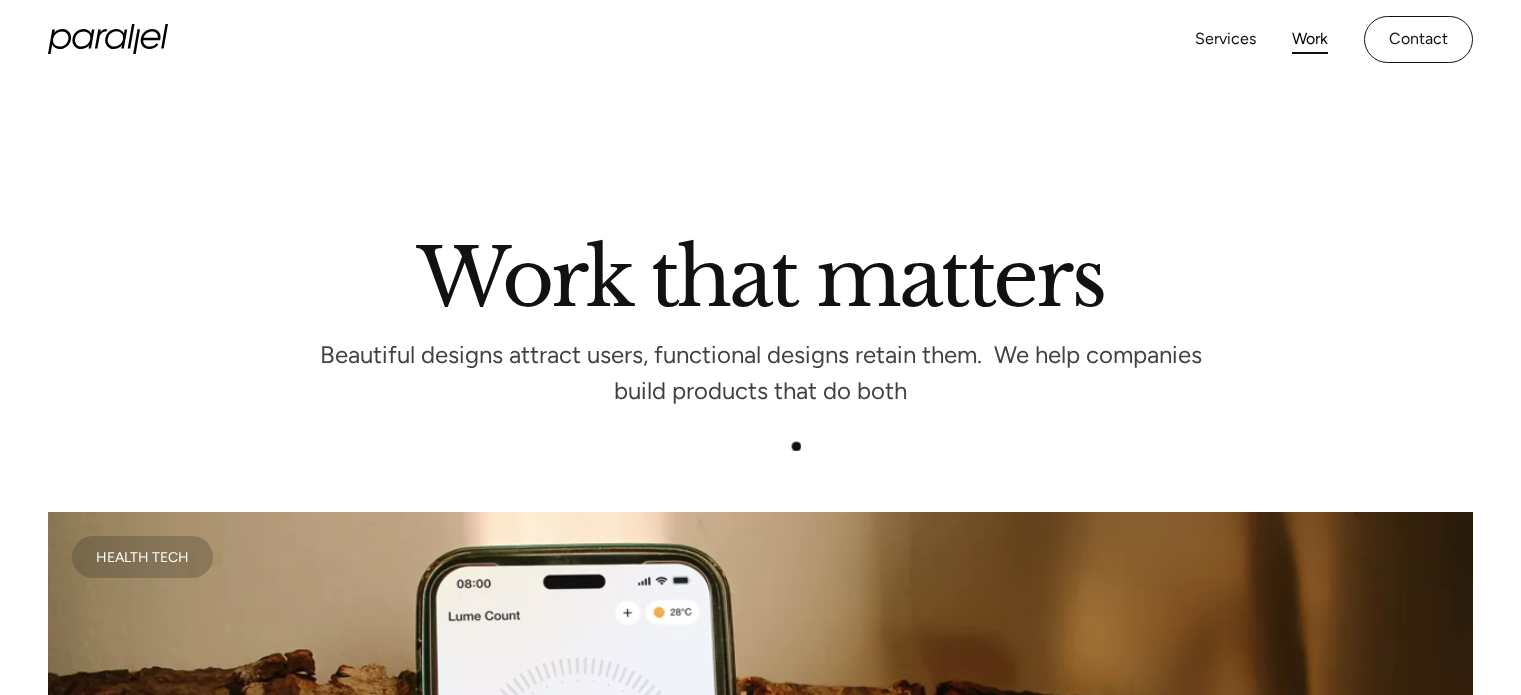 scroll, scrollTop: 0, scrollLeft: 0, axis: both 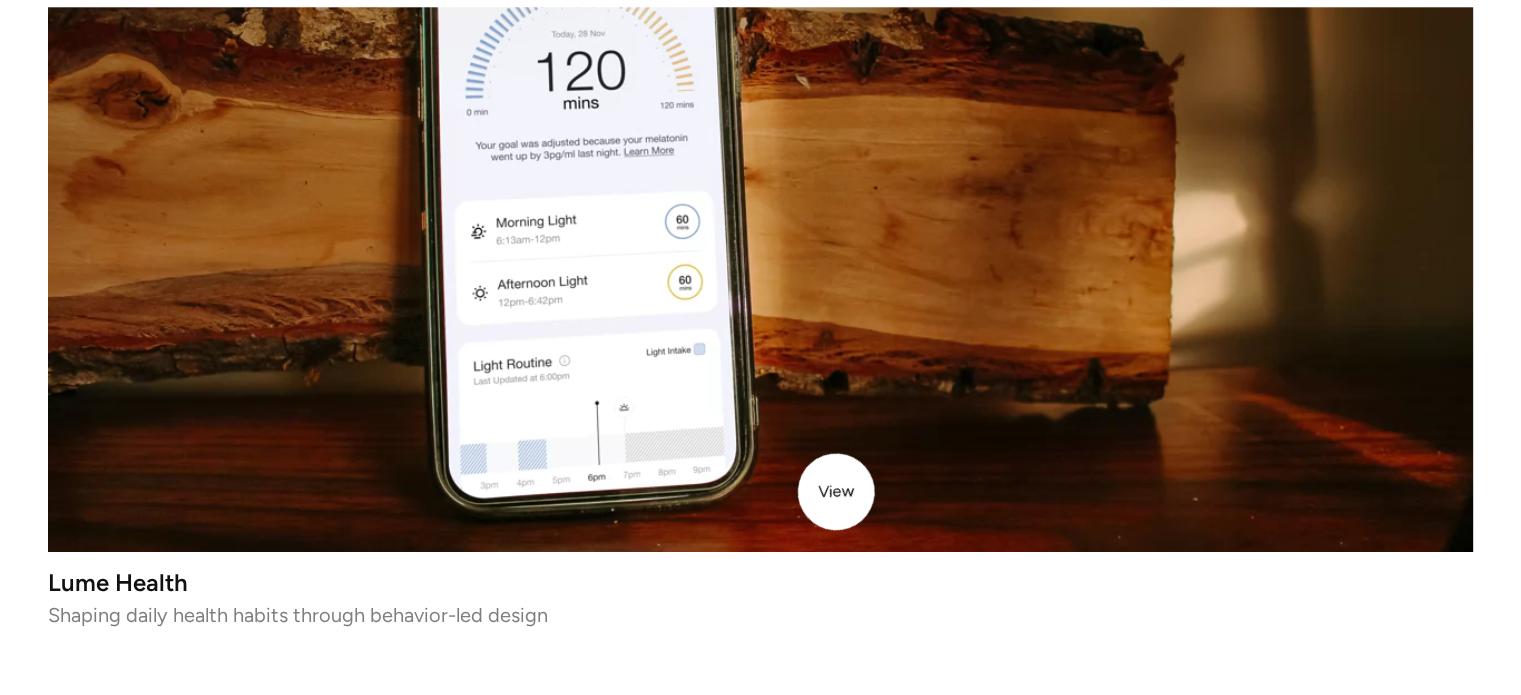 click at bounding box center (760, 194) 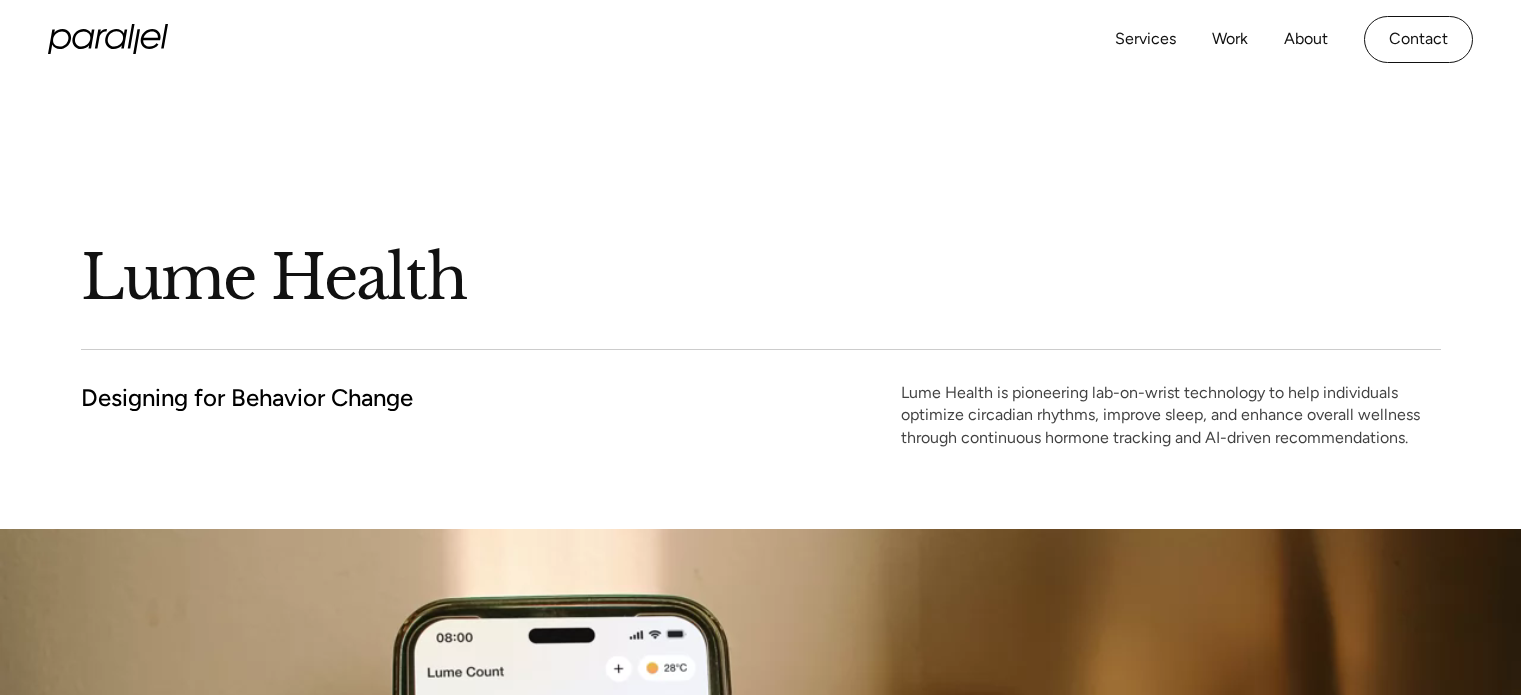 scroll, scrollTop: 0, scrollLeft: 0, axis: both 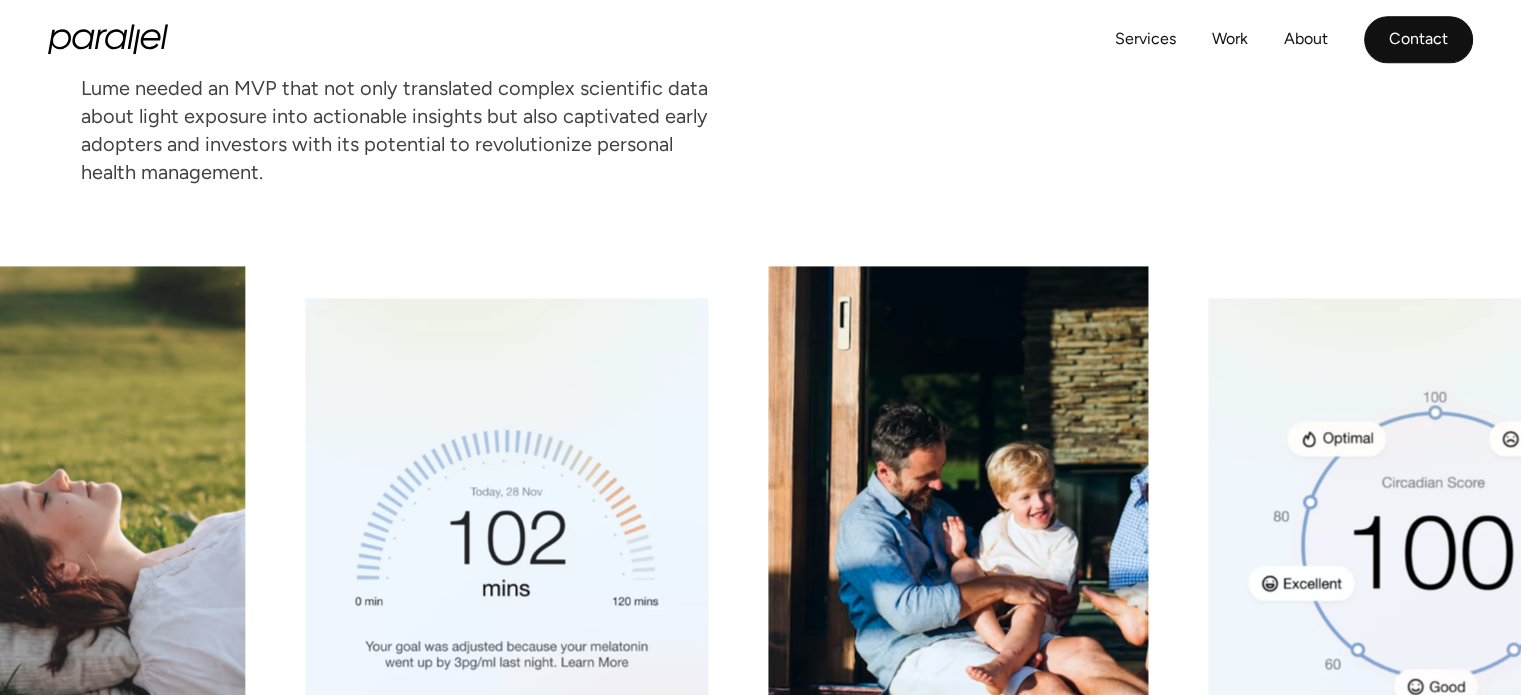 click on "Contact" at bounding box center (1418, 39) 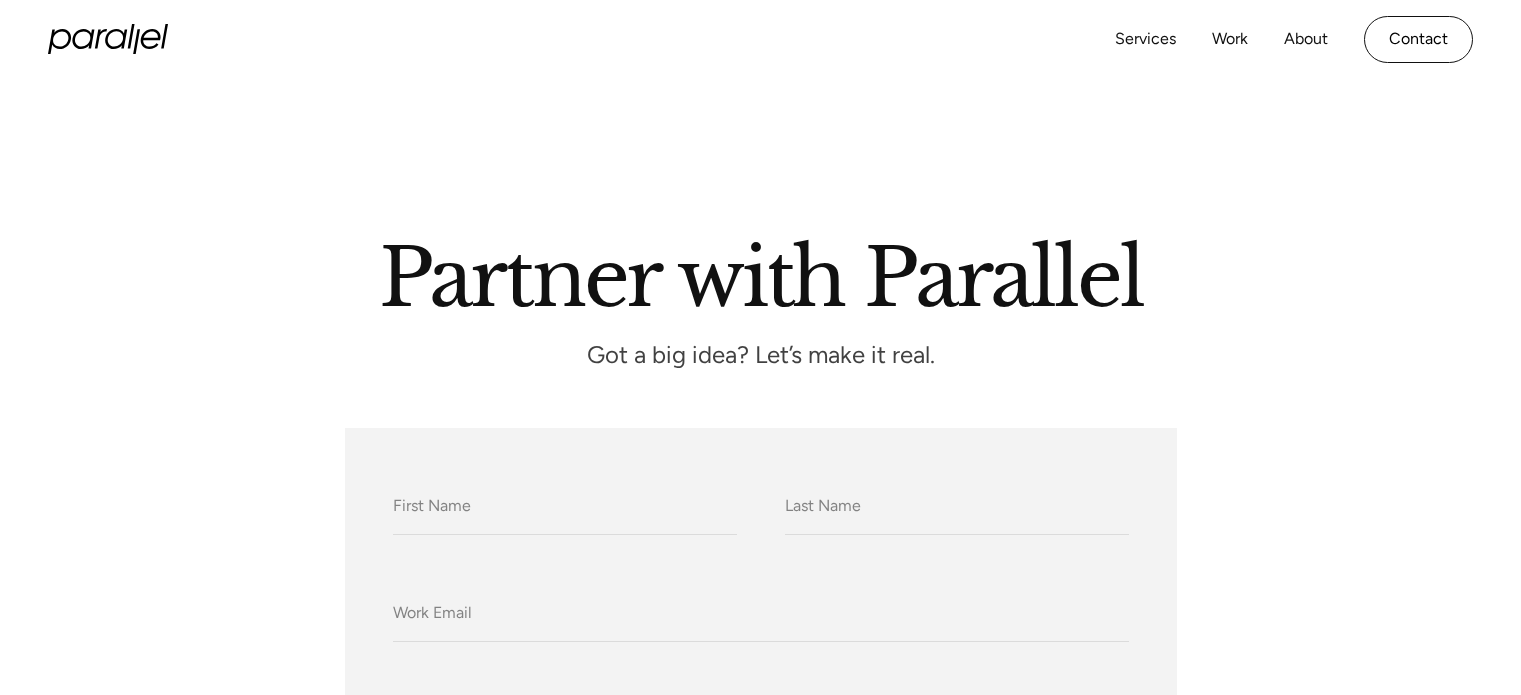 scroll, scrollTop: 0, scrollLeft: 0, axis: both 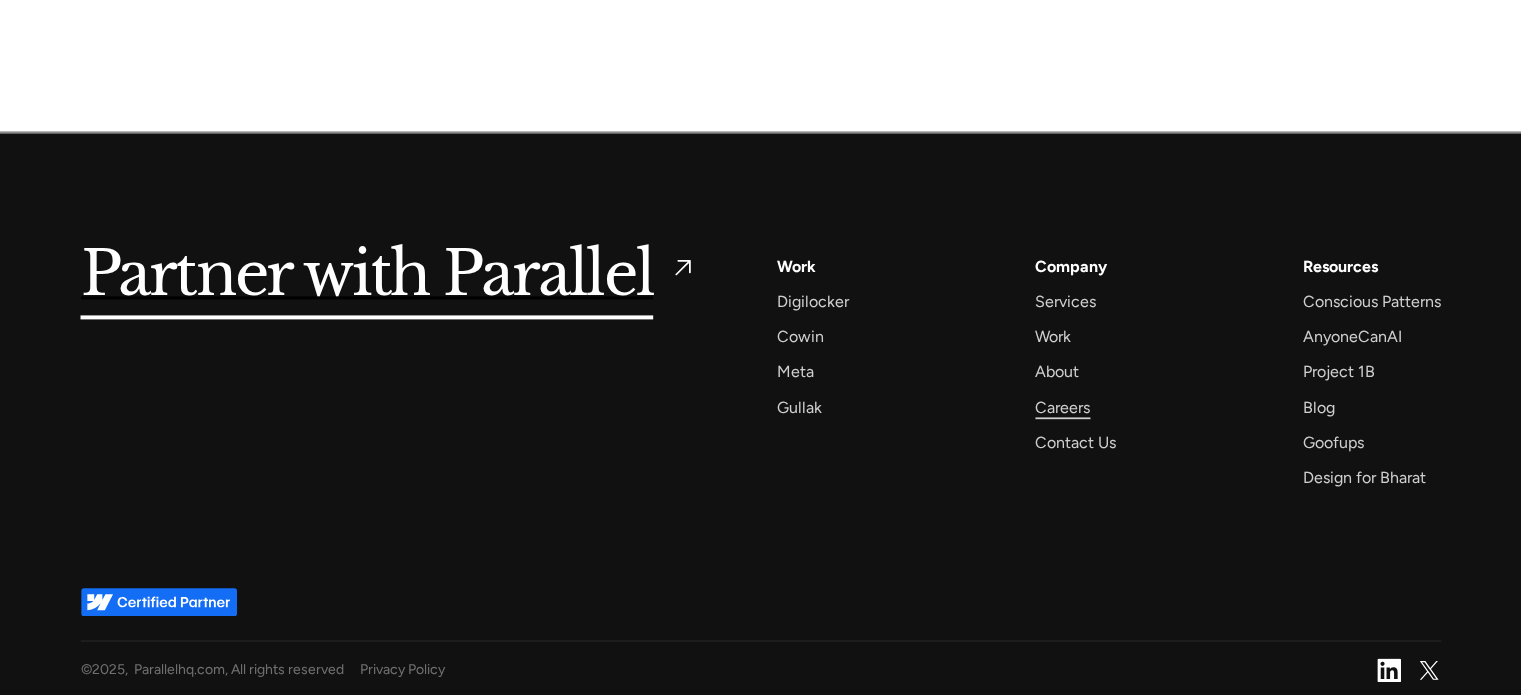 click on "Careers" at bounding box center (1062, 407) 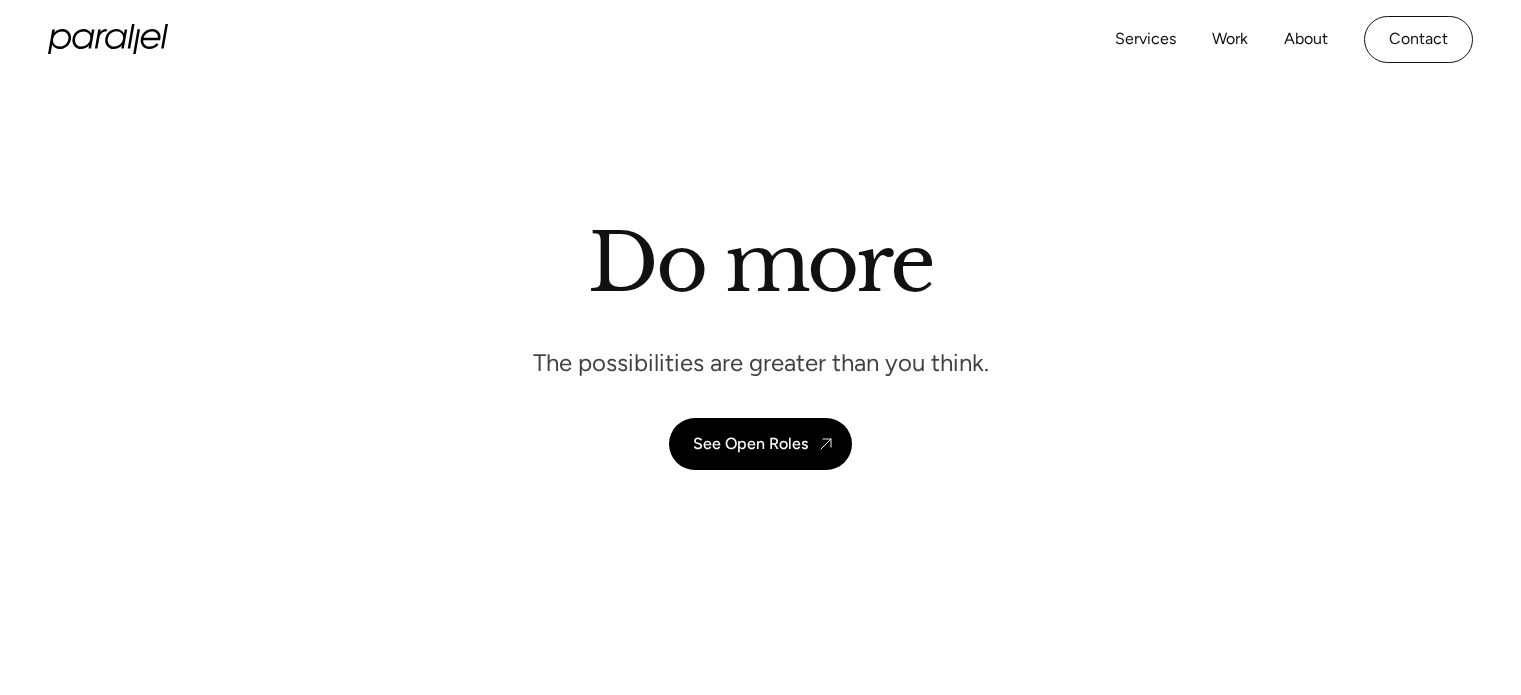 scroll, scrollTop: 0, scrollLeft: 0, axis: both 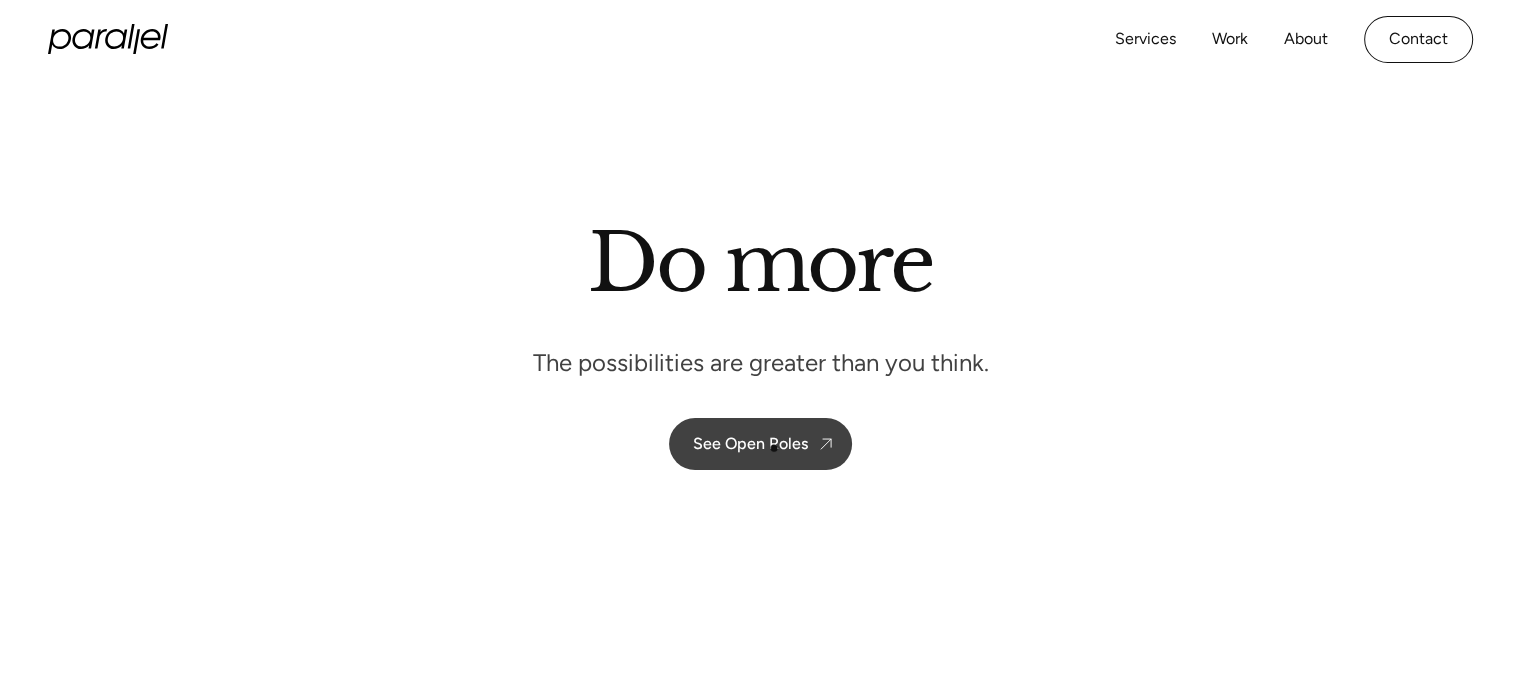 click on "See Open Roles" at bounding box center [750, 443] 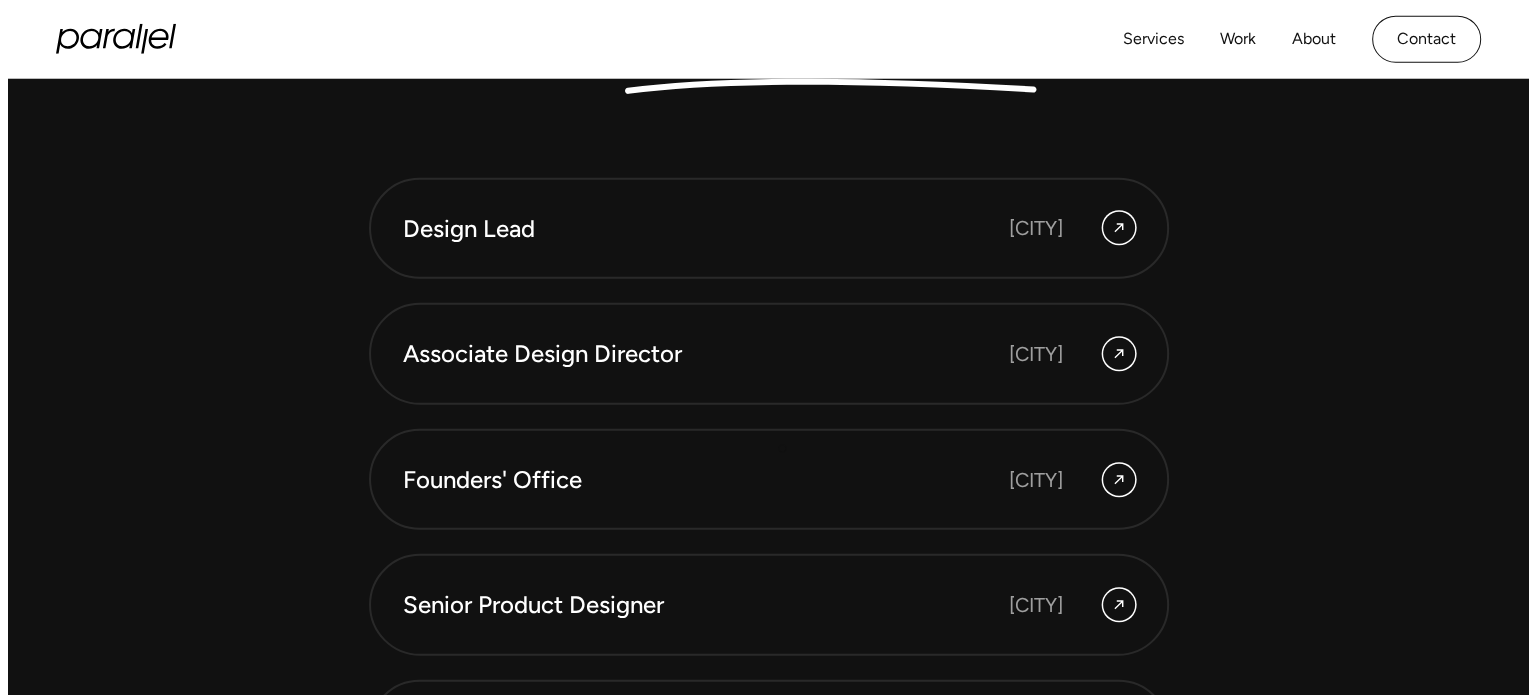 scroll, scrollTop: 5417, scrollLeft: 0, axis: vertical 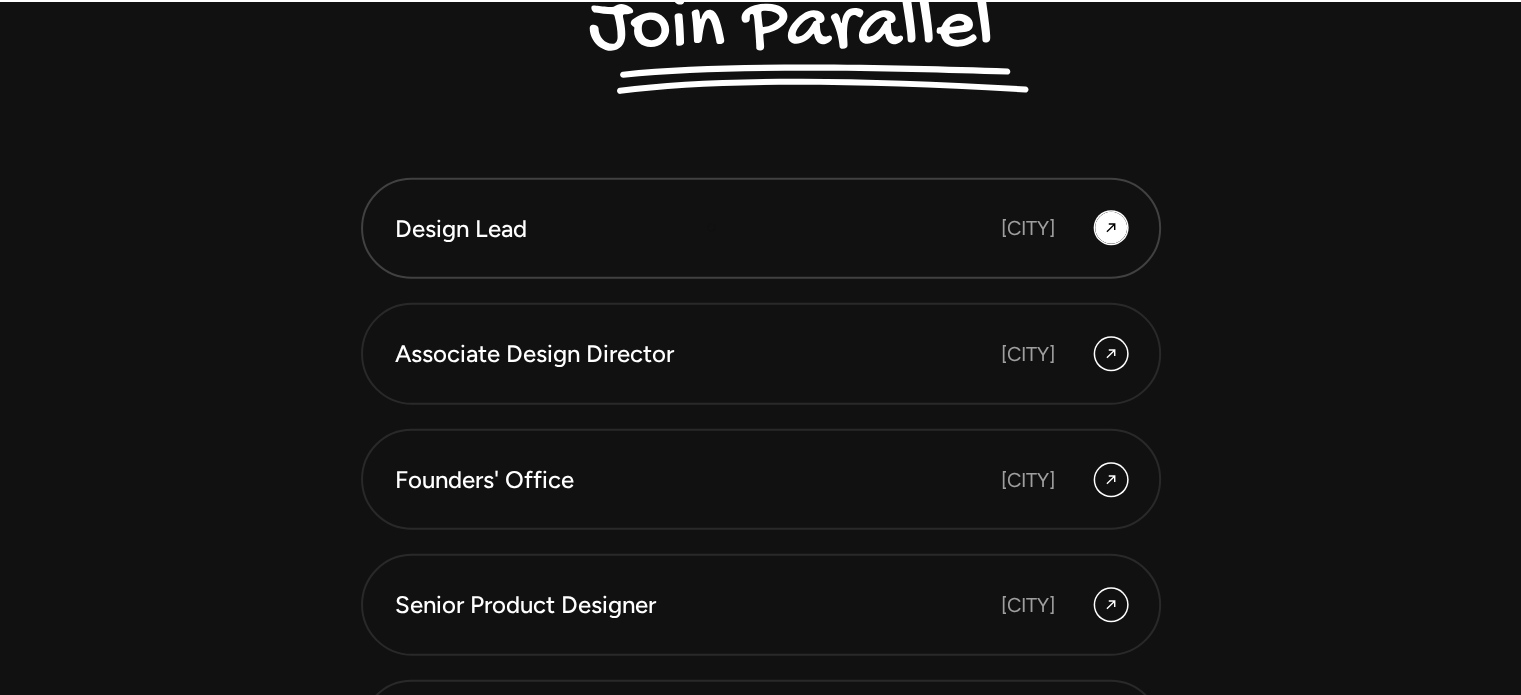 click on "Design Lead" at bounding box center (635, 229) 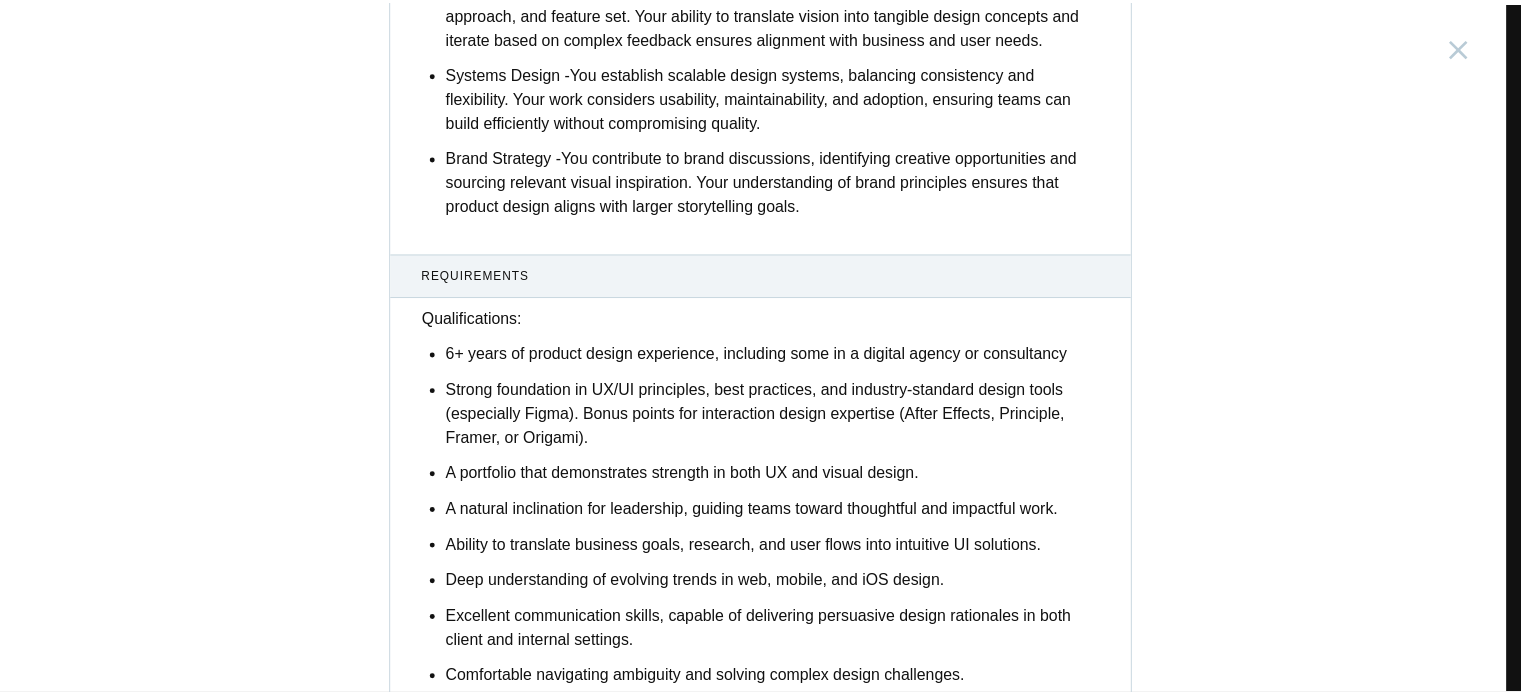 scroll, scrollTop: 2158, scrollLeft: 0, axis: vertical 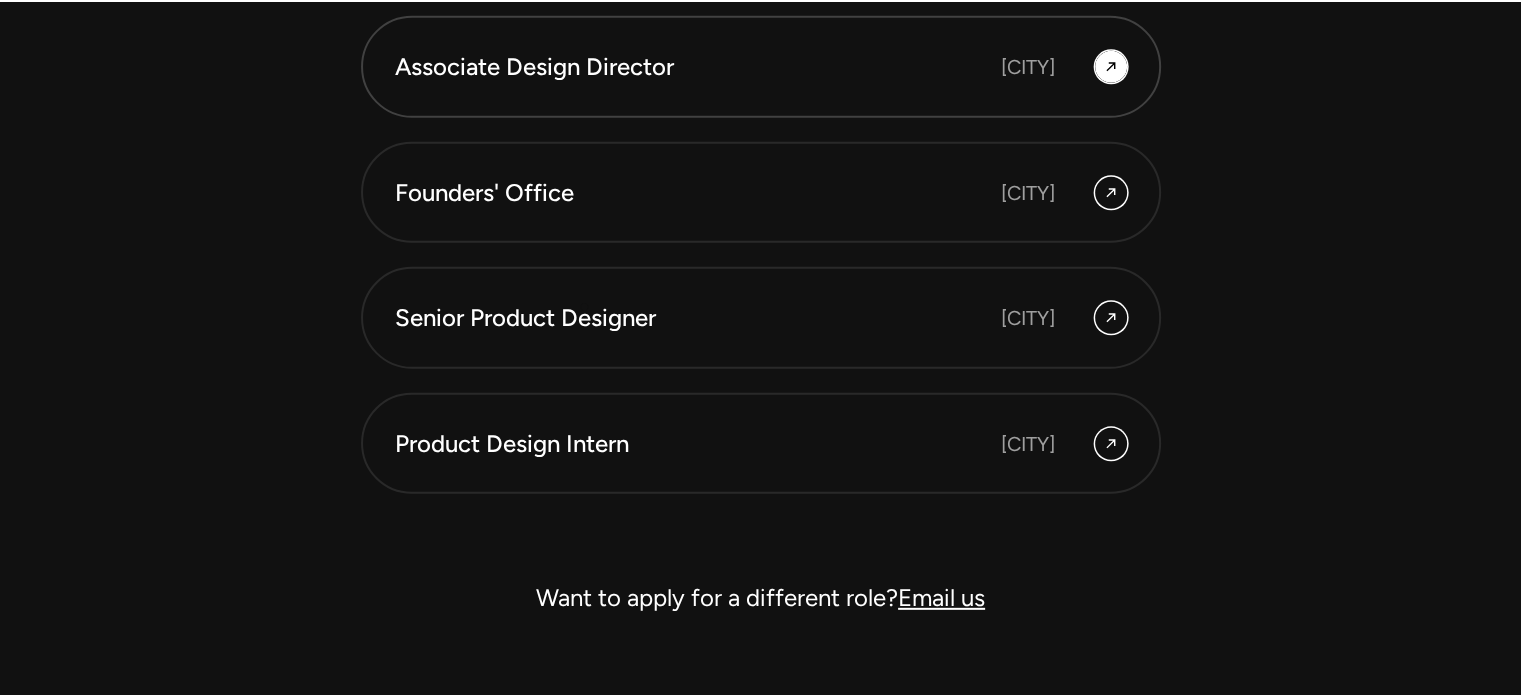 click on "Senior Product Designer" at bounding box center [635, 318] 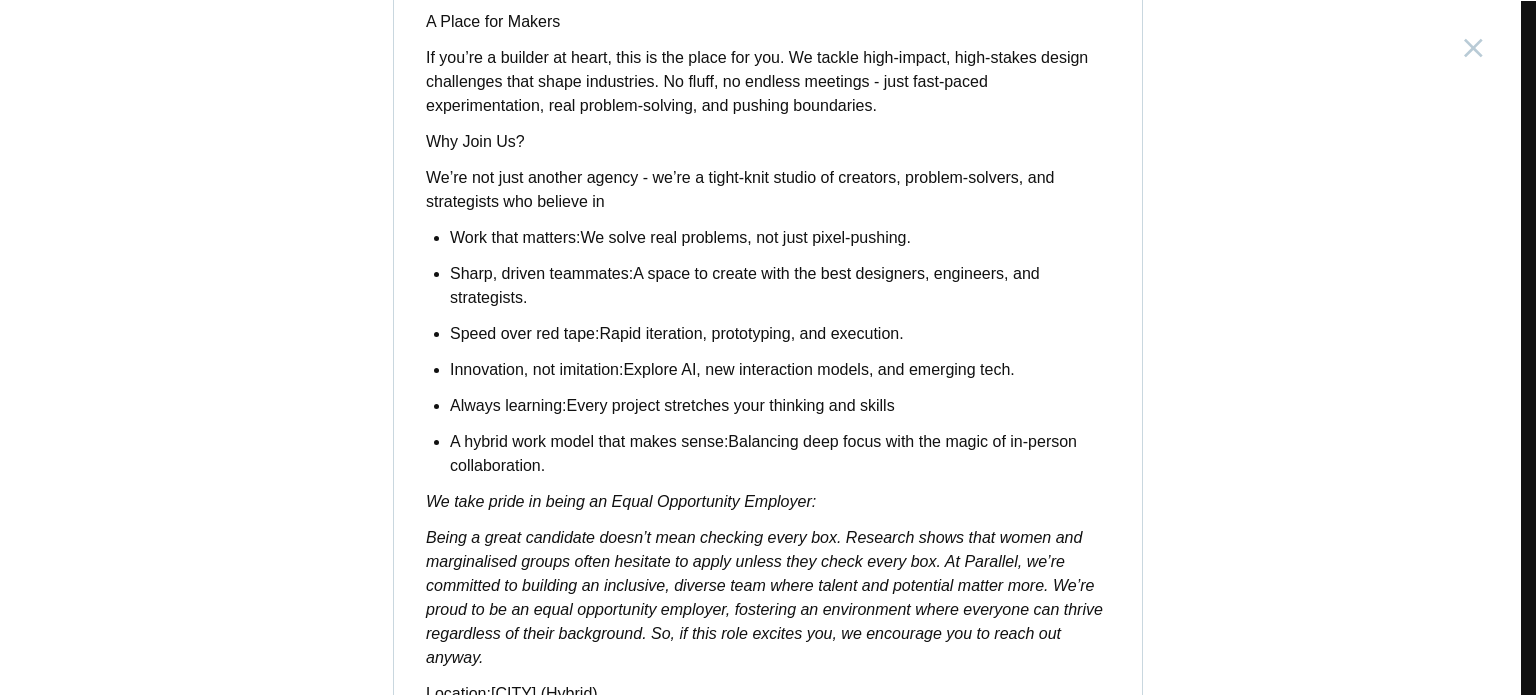 scroll, scrollTop: 1514, scrollLeft: 0, axis: vertical 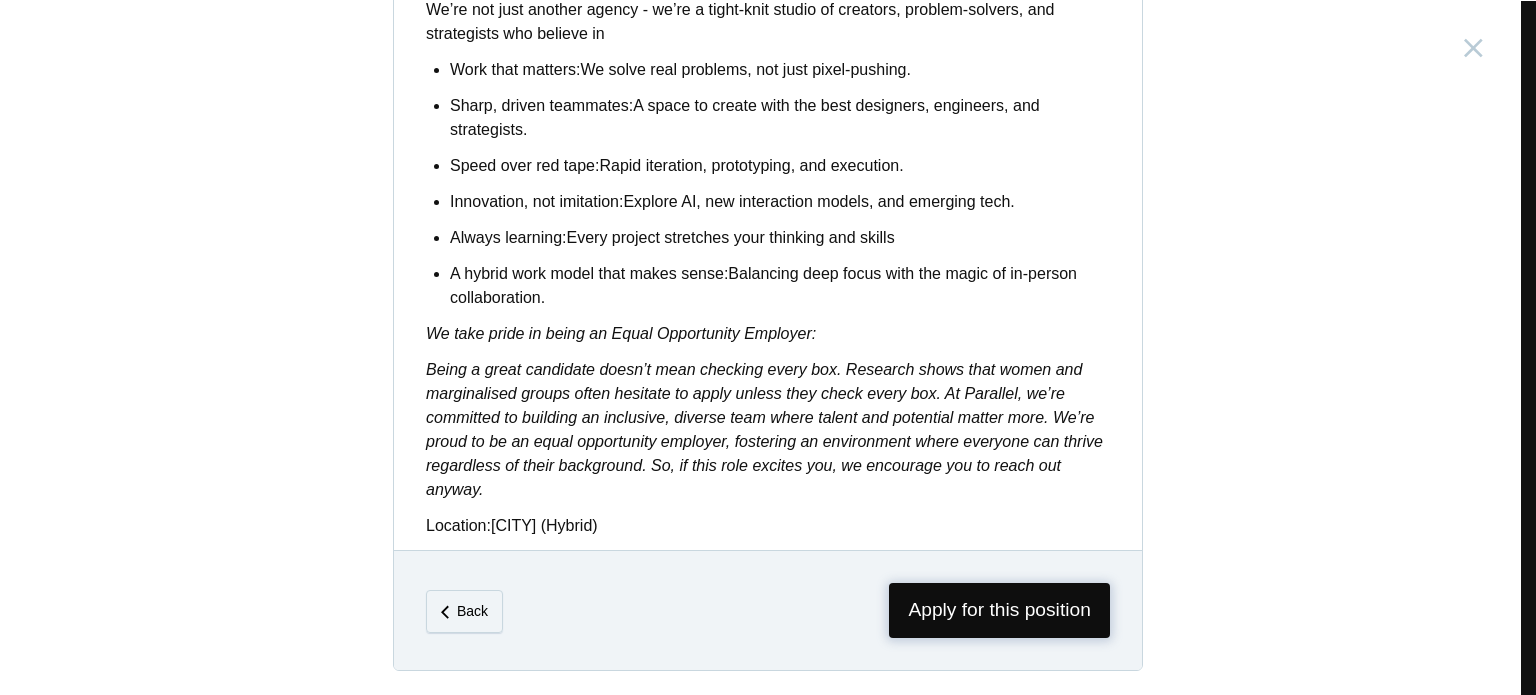 click on "Apply for this position" at bounding box center [999, 610] 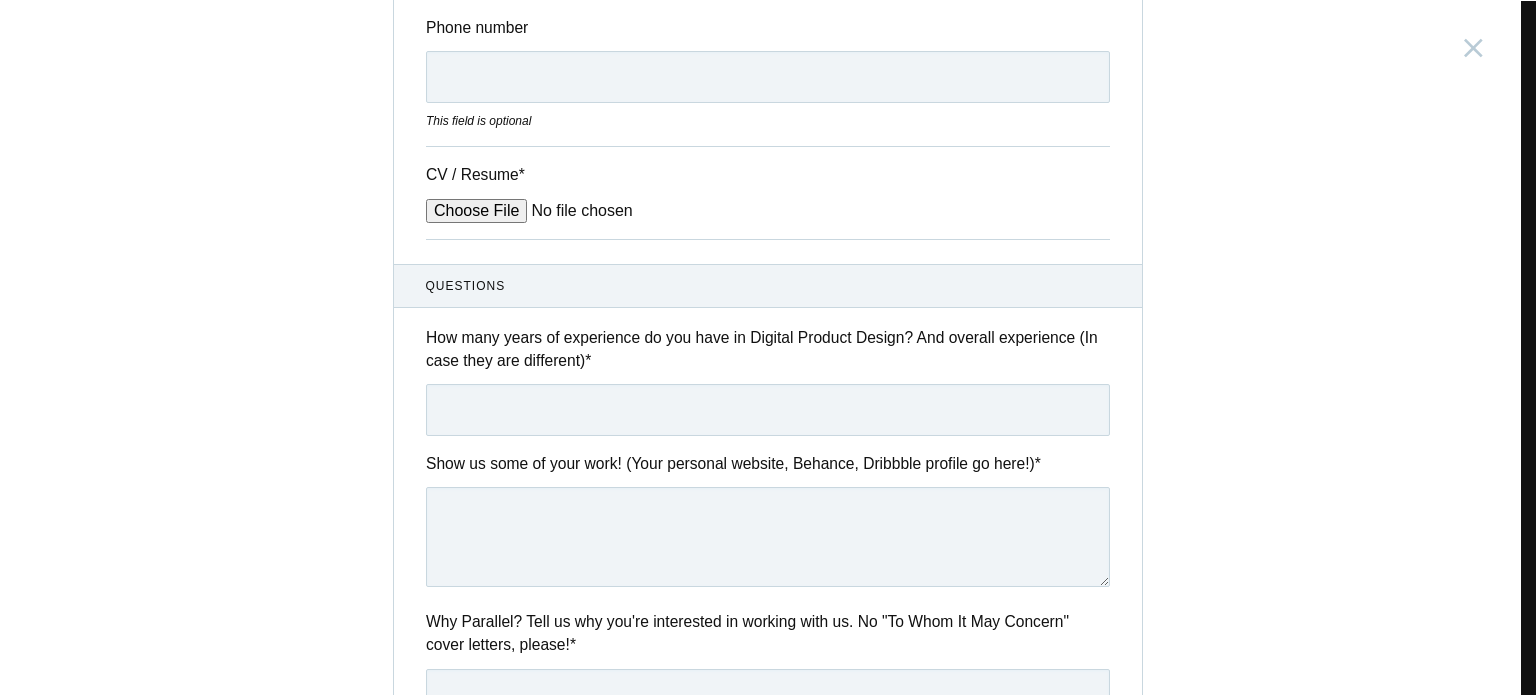 scroll, scrollTop: 426, scrollLeft: 0, axis: vertical 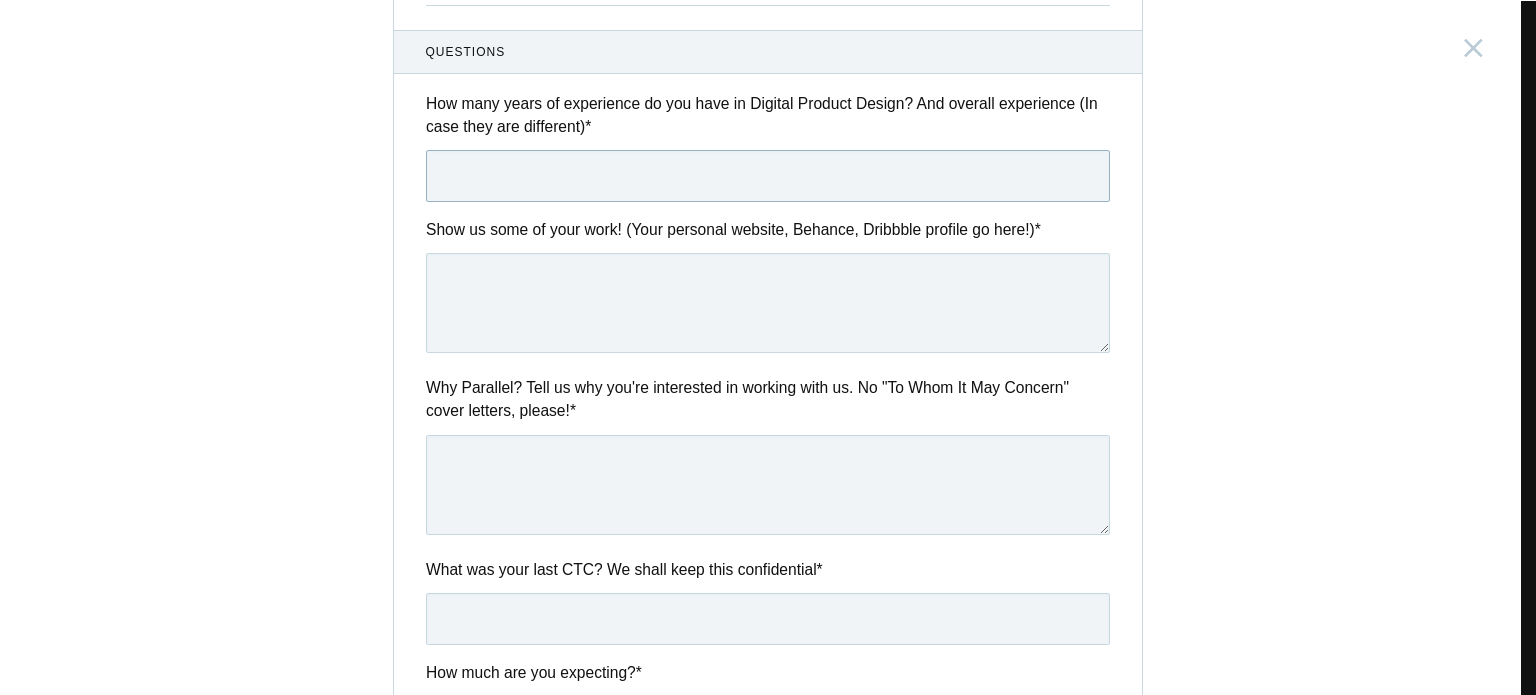 click at bounding box center (768, 176) 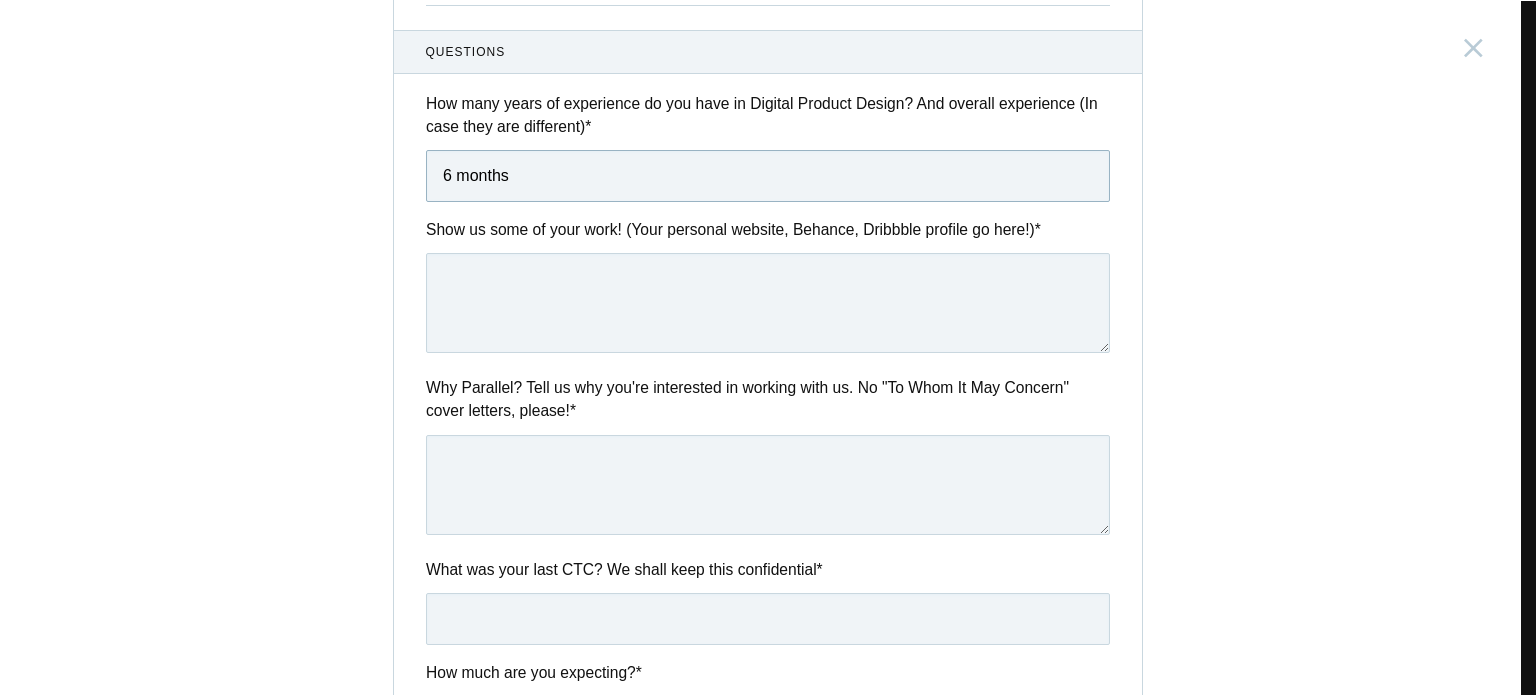 type on "6 months" 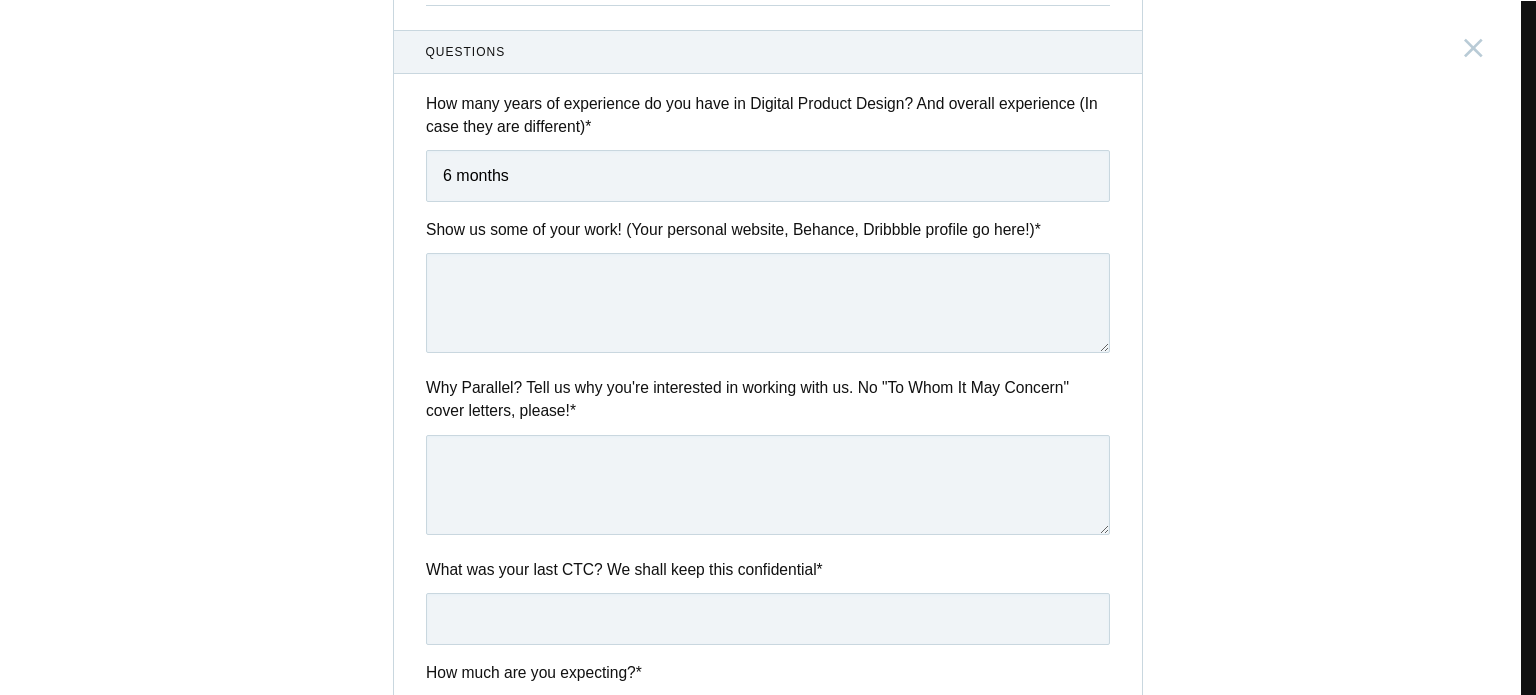 drag, startPoint x: 557, startPoint y: 242, endPoint x: 584, endPoint y: 334, distance: 95.880135 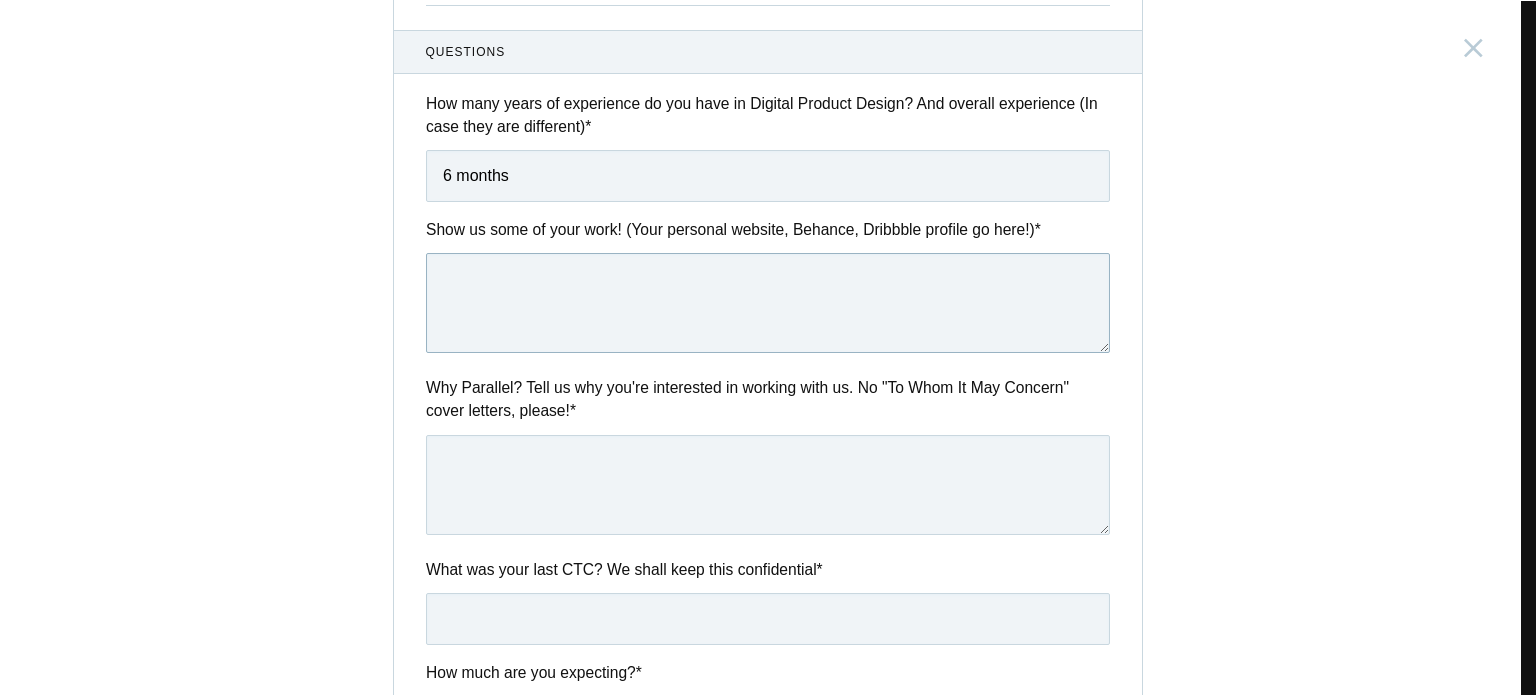click at bounding box center (768, 303) 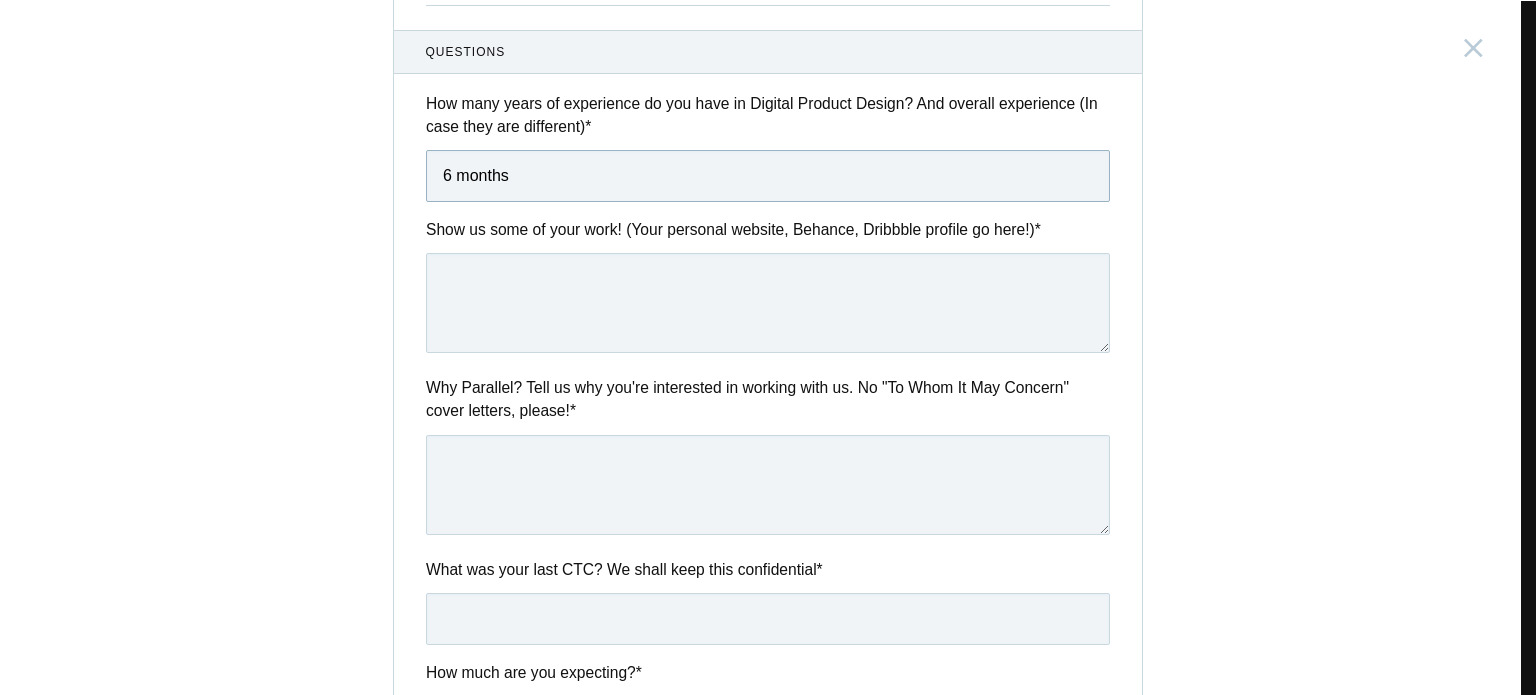 drag, startPoint x: 579, startPoint y: 172, endPoint x: 408, endPoint y: 173, distance: 171.00293 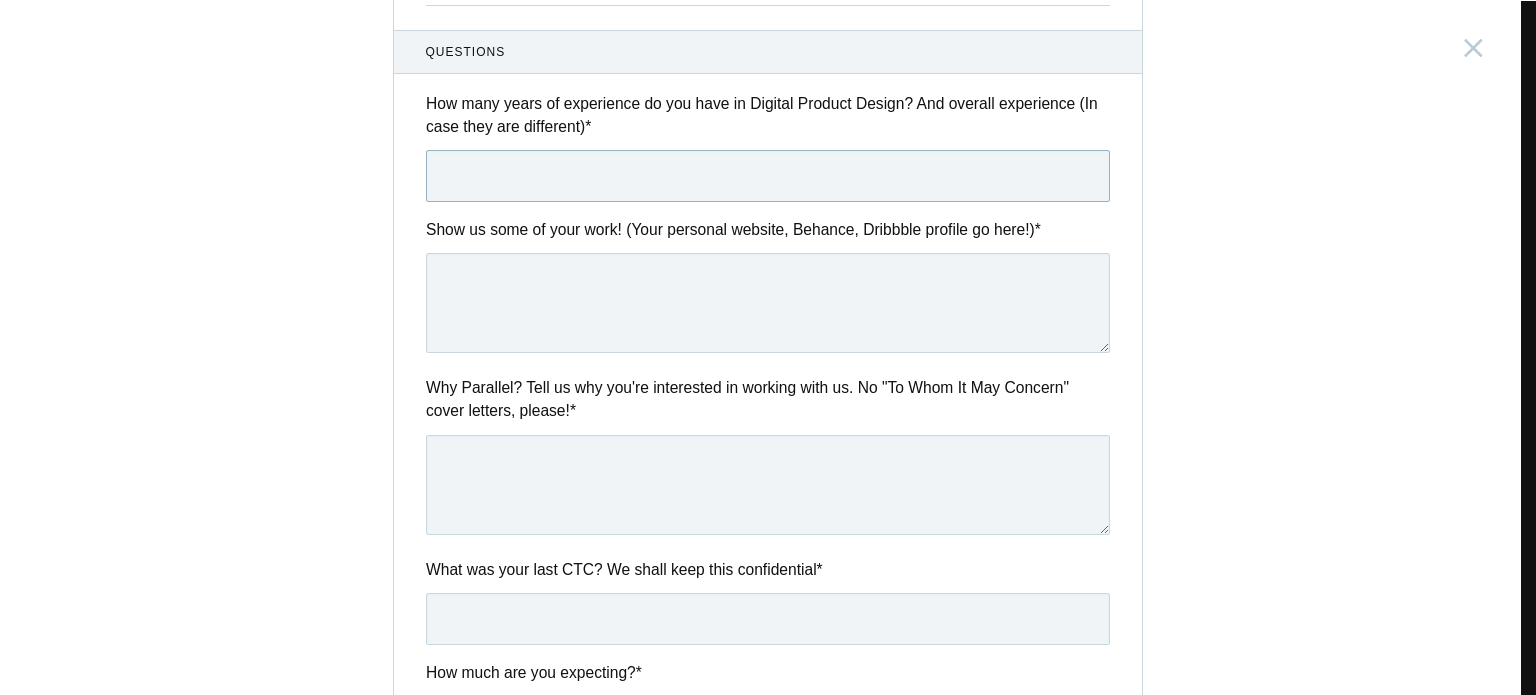 type 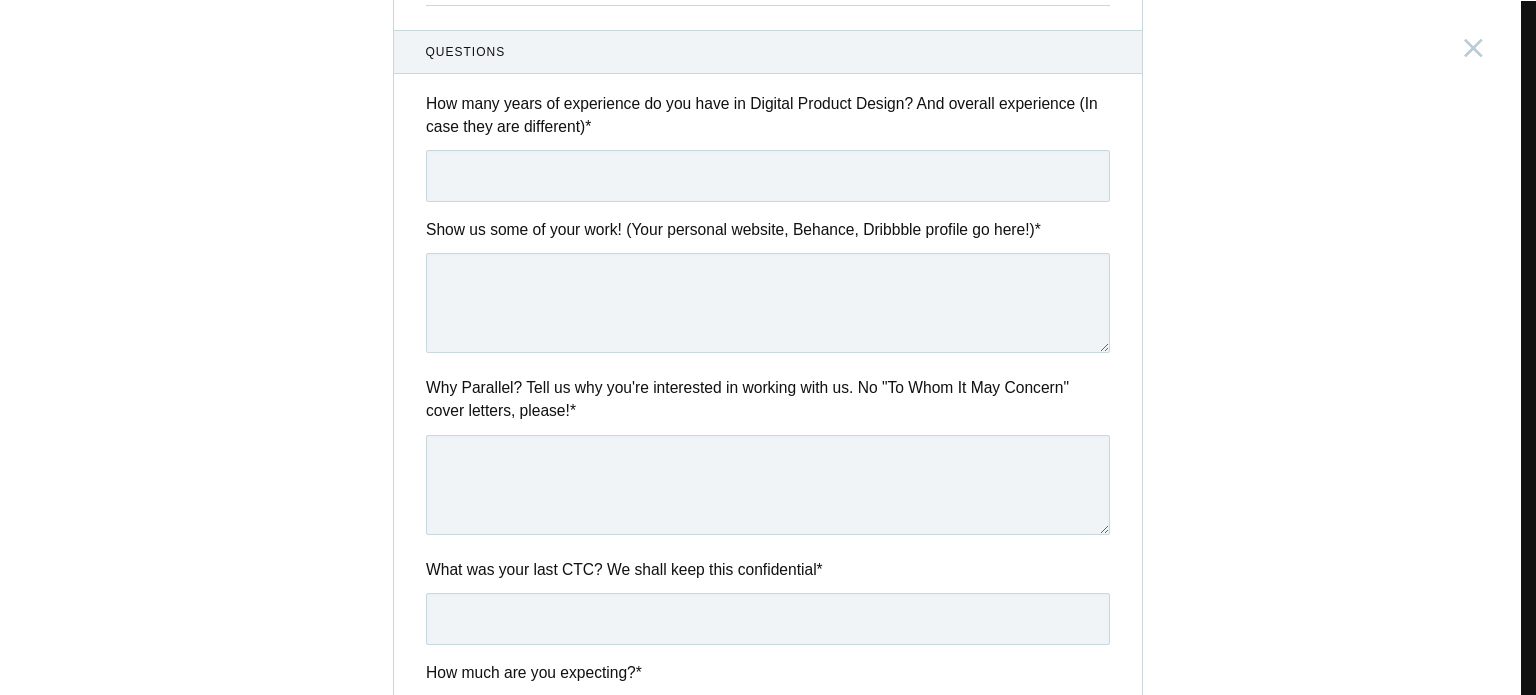 click on "Senior Product Designer
India, [CITY]
Submitting form failed, try again.
Retry
Your application for this position has been submitted successfully.
Close
Personal
Full name  *
Email address  *
Phone number
This field is optional
CV / Resume  *
Questions" at bounding box center (768, 347) 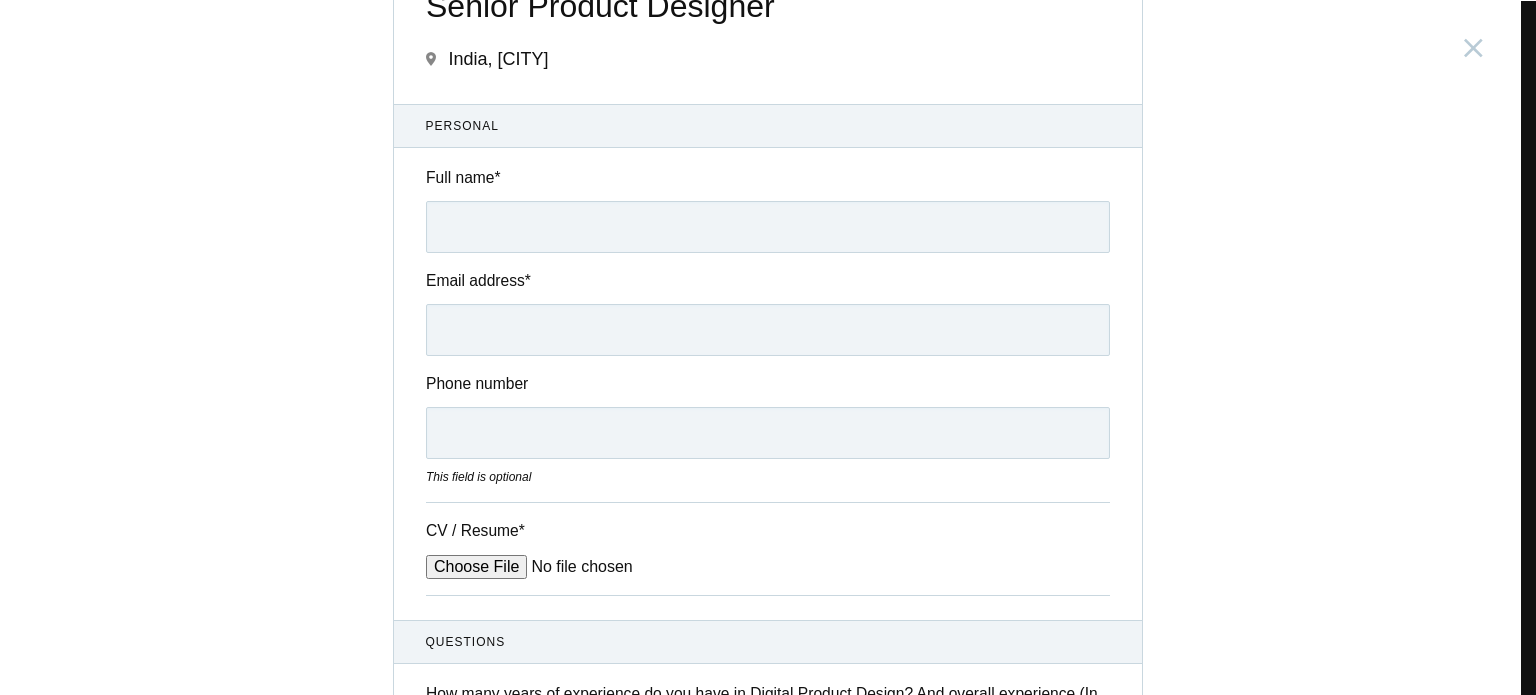 scroll, scrollTop: 0, scrollLeft: 0, axis: both 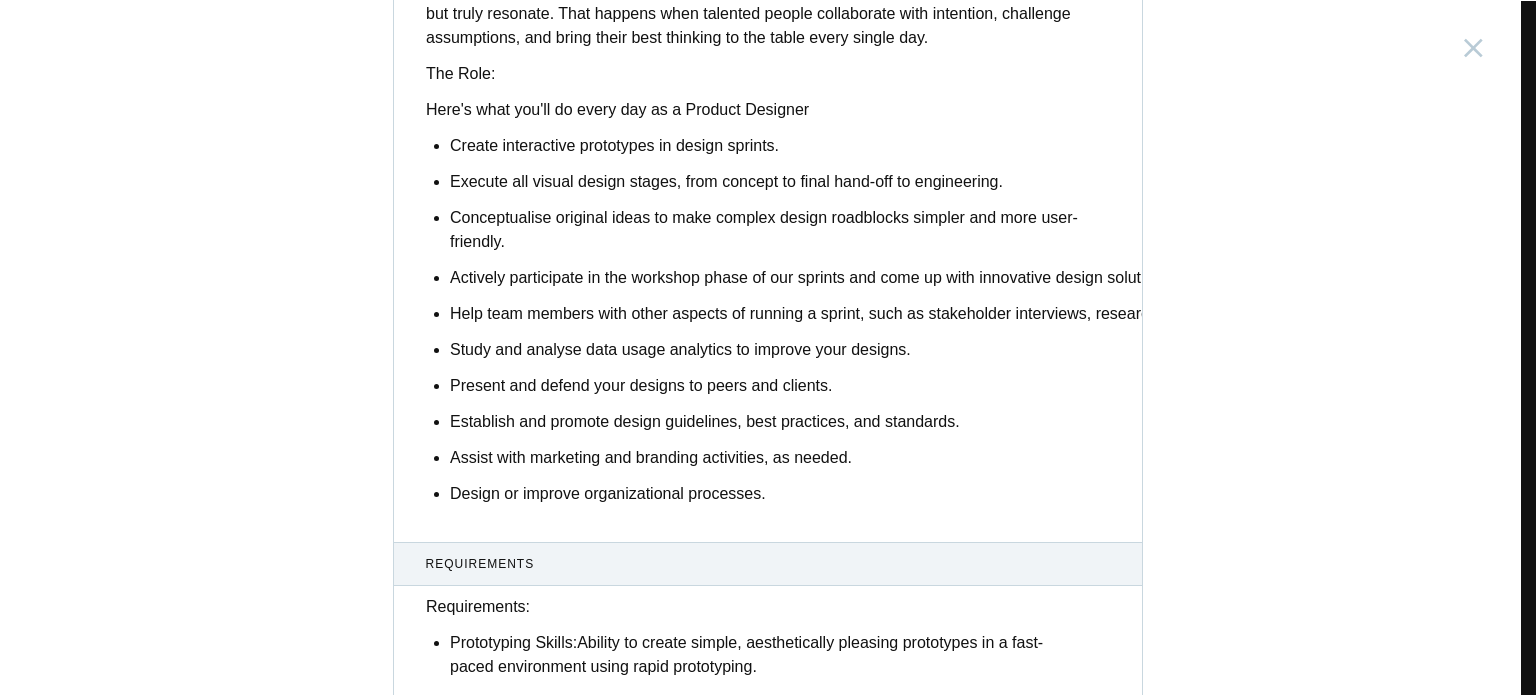 click on "Design or improve organizational processes." at bounding box center (780, 494) 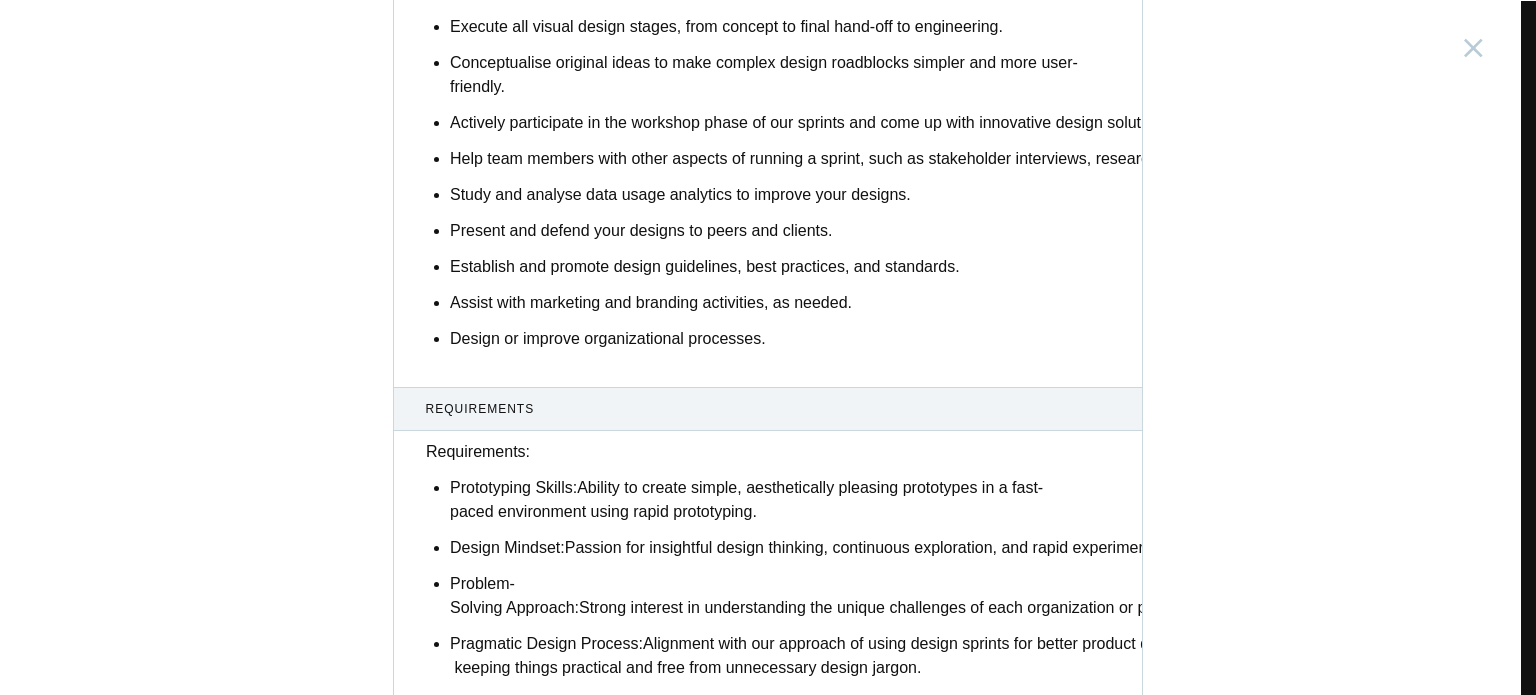 scroll, scrollTop: 771, scrollLeft: 0, axis: vertical 